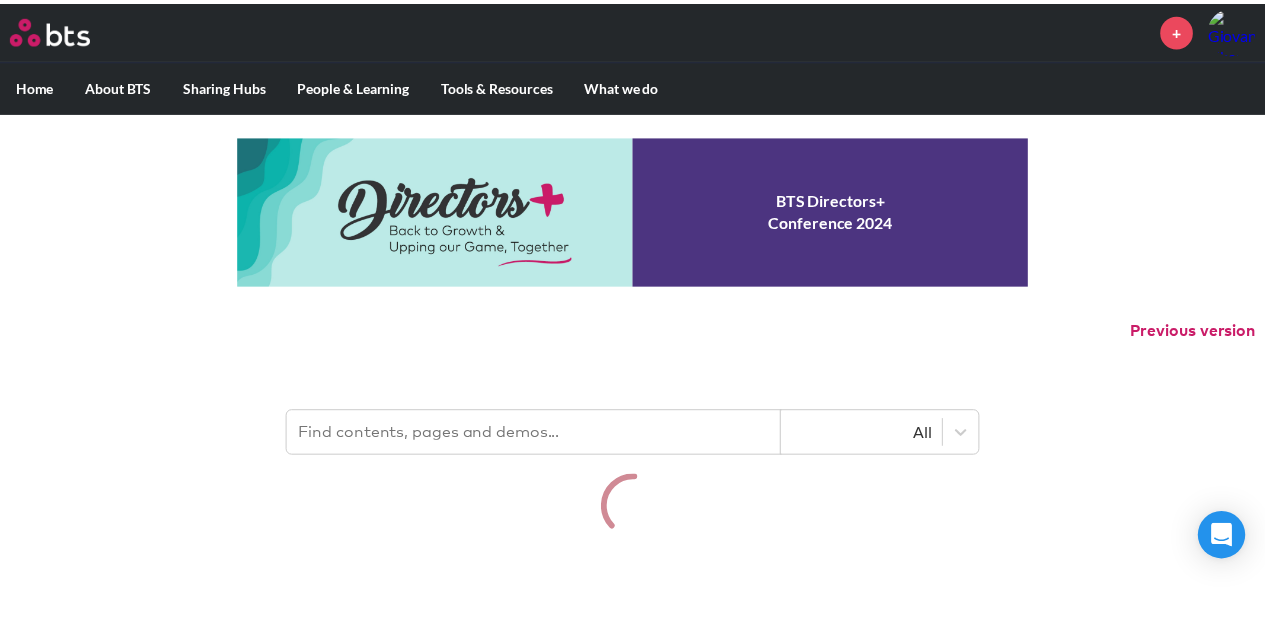 scroll, scrollTop: 0, scrollLeft: 0, axis: both 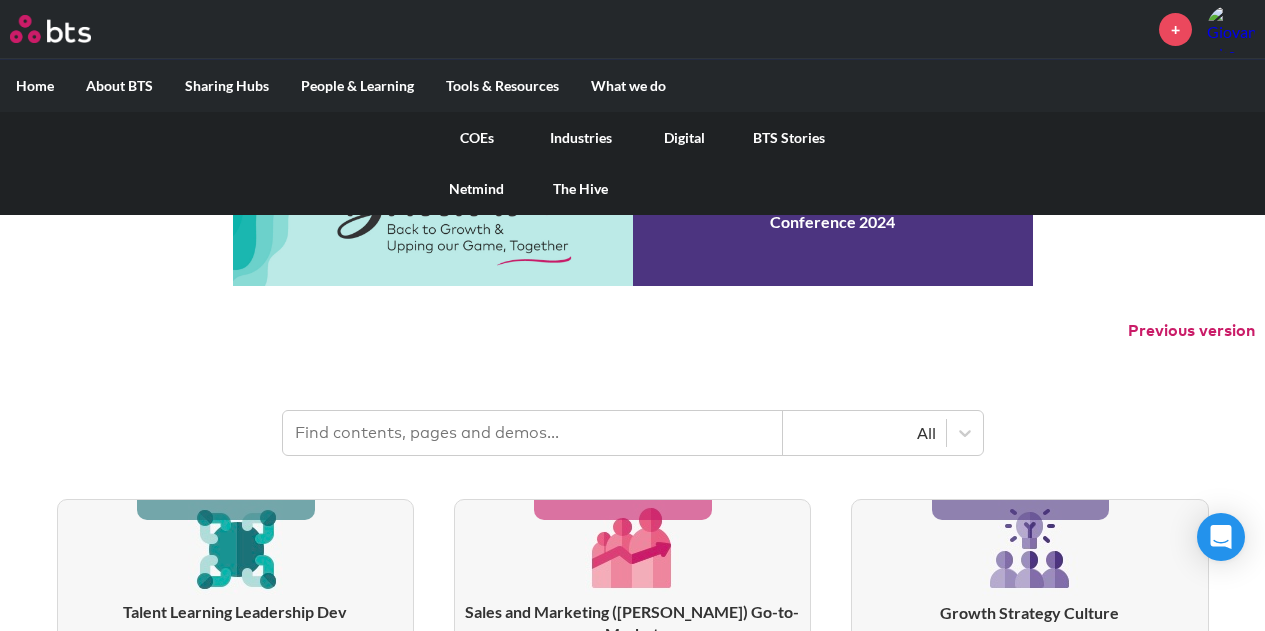 click on "COEs" at bounding box center (477, 138) 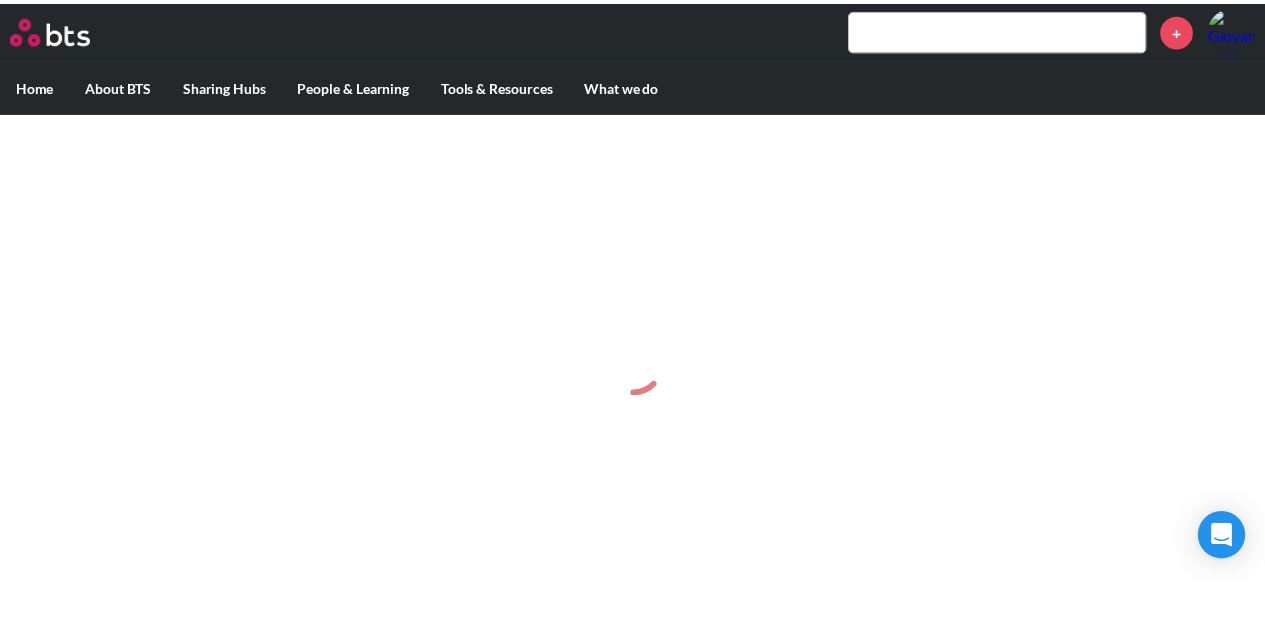 scroll, scrollTop: 0, scrollLeft: 0, axis: both 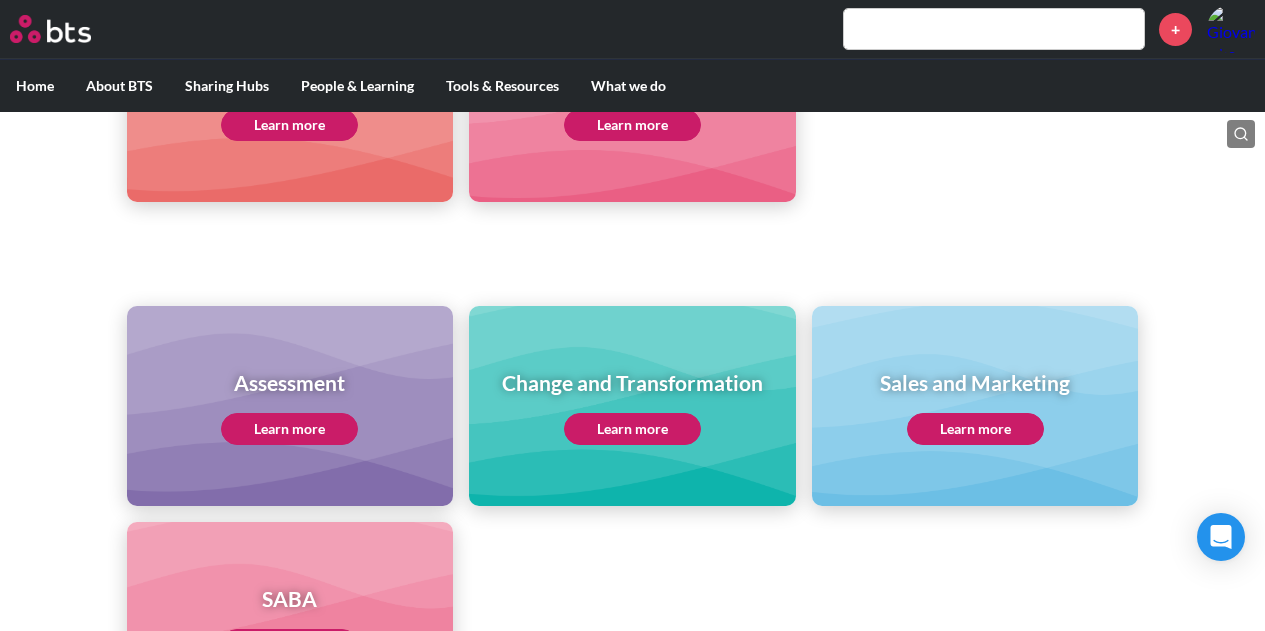 click on "Learn more" at bounding box center (632, 429) 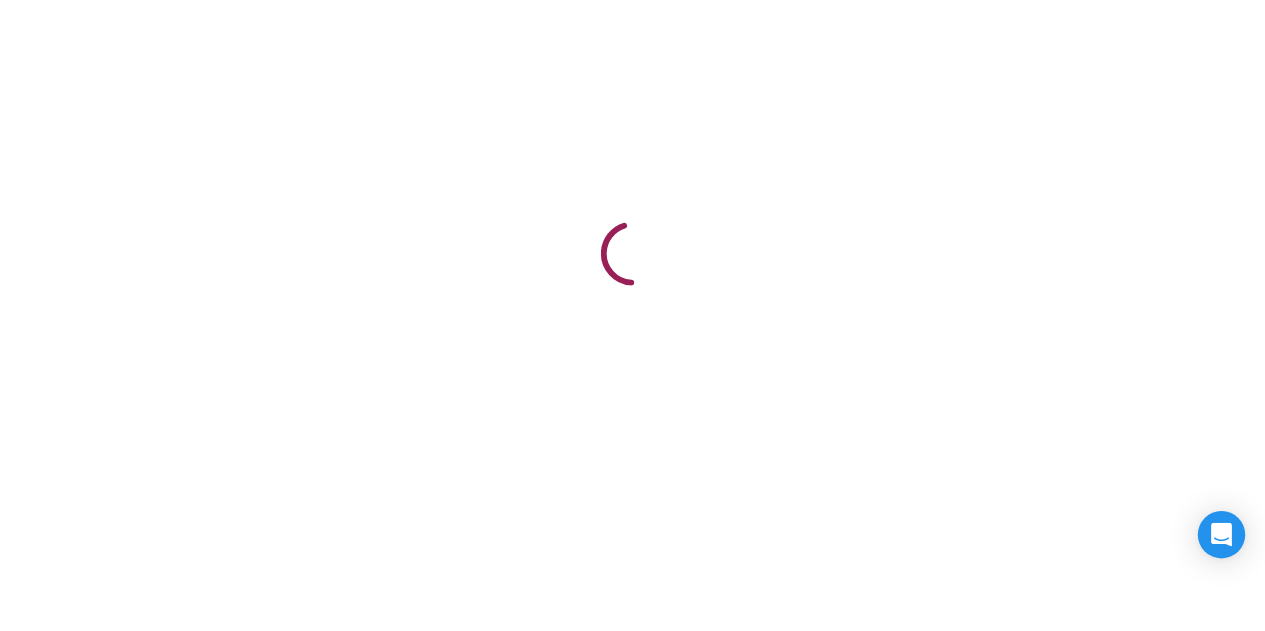 scroll, scrollTop: 0, scrollLeft: 0, axis: both 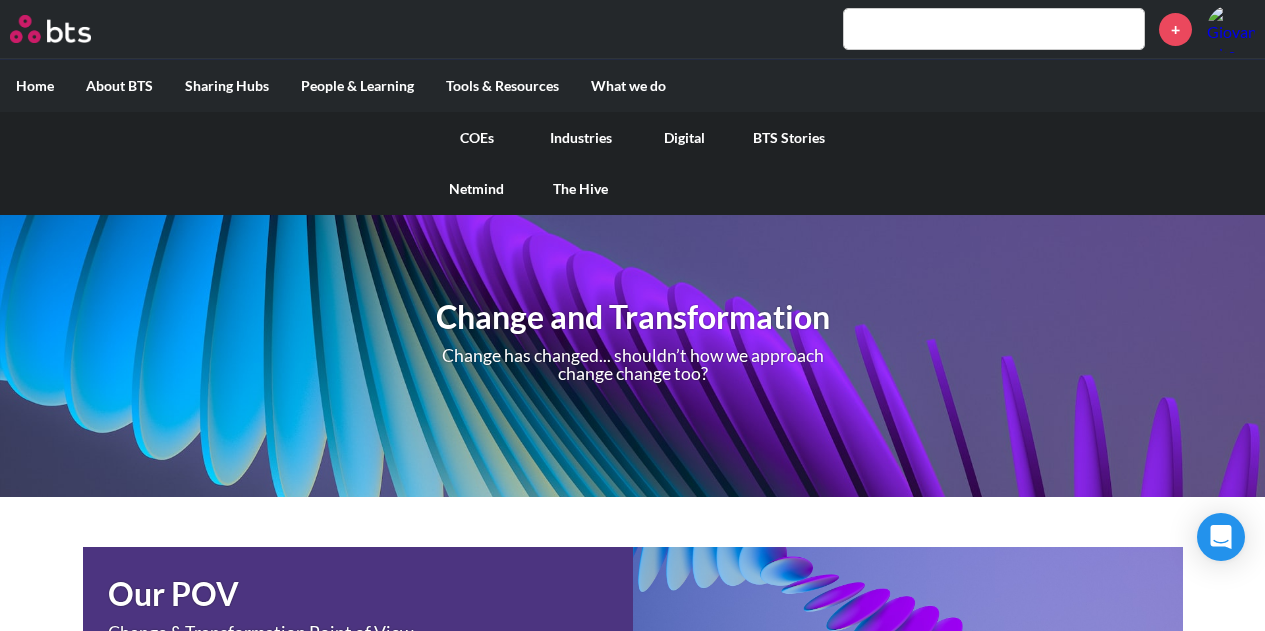 click on "COEs" at bounding box center [477, 138] 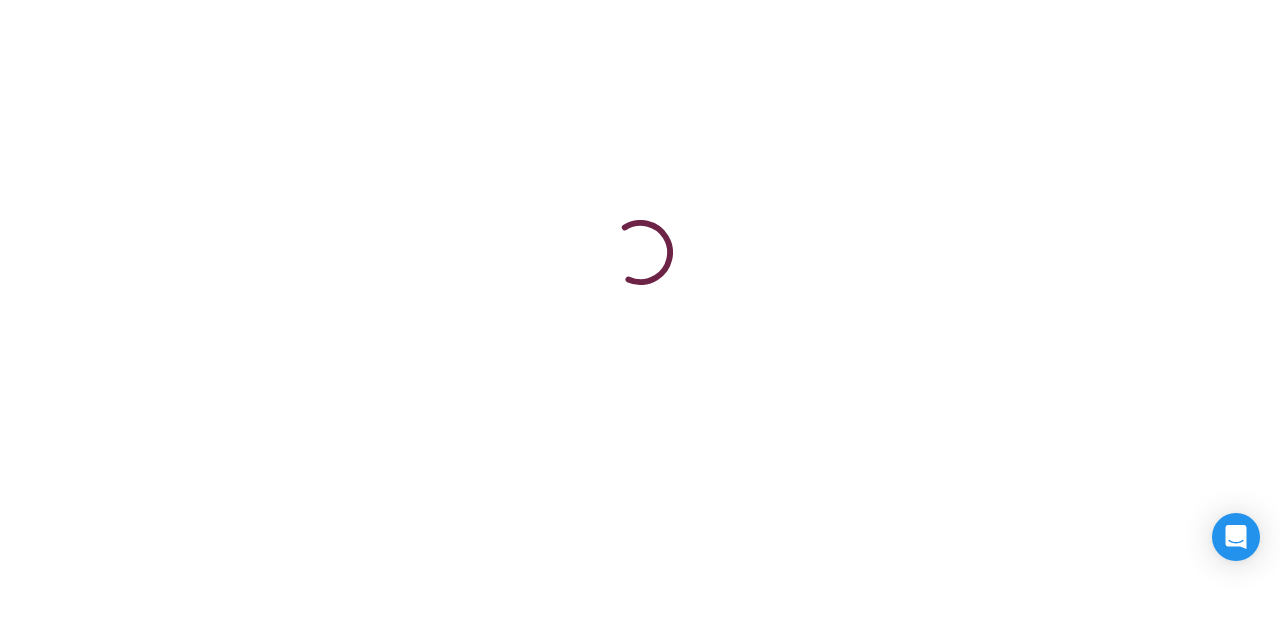 scroll, scrollTop: 0, scrollLeft: 0, axis: both 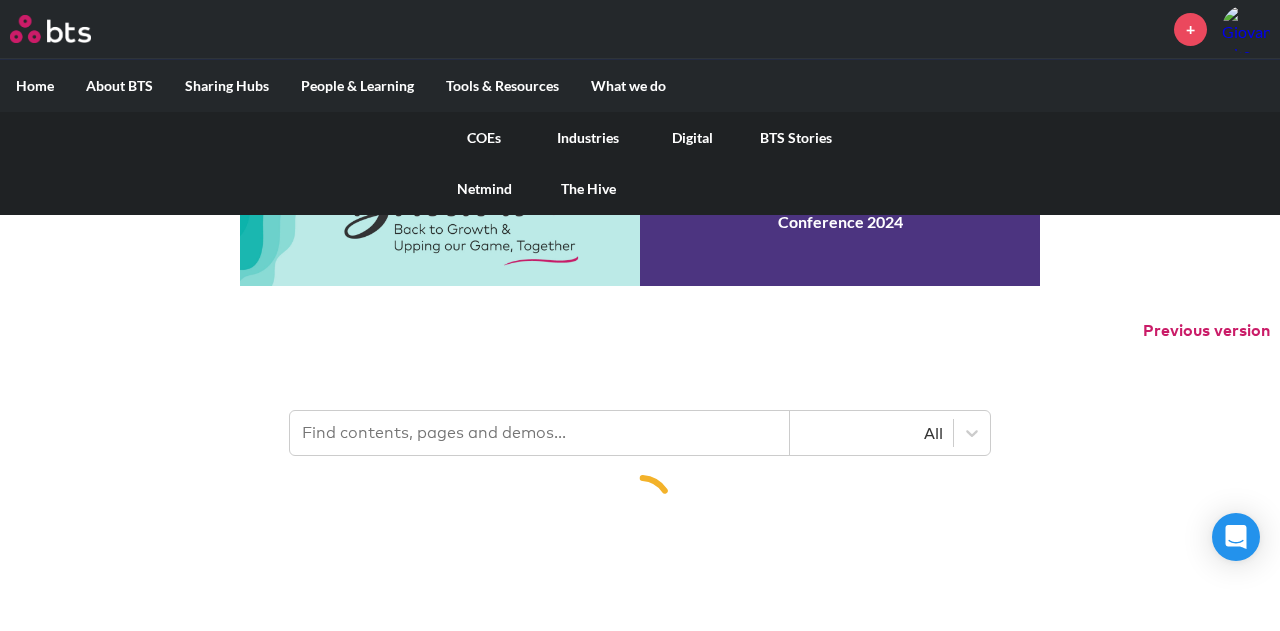 click on "COEs" at bounding box center [484, 138] 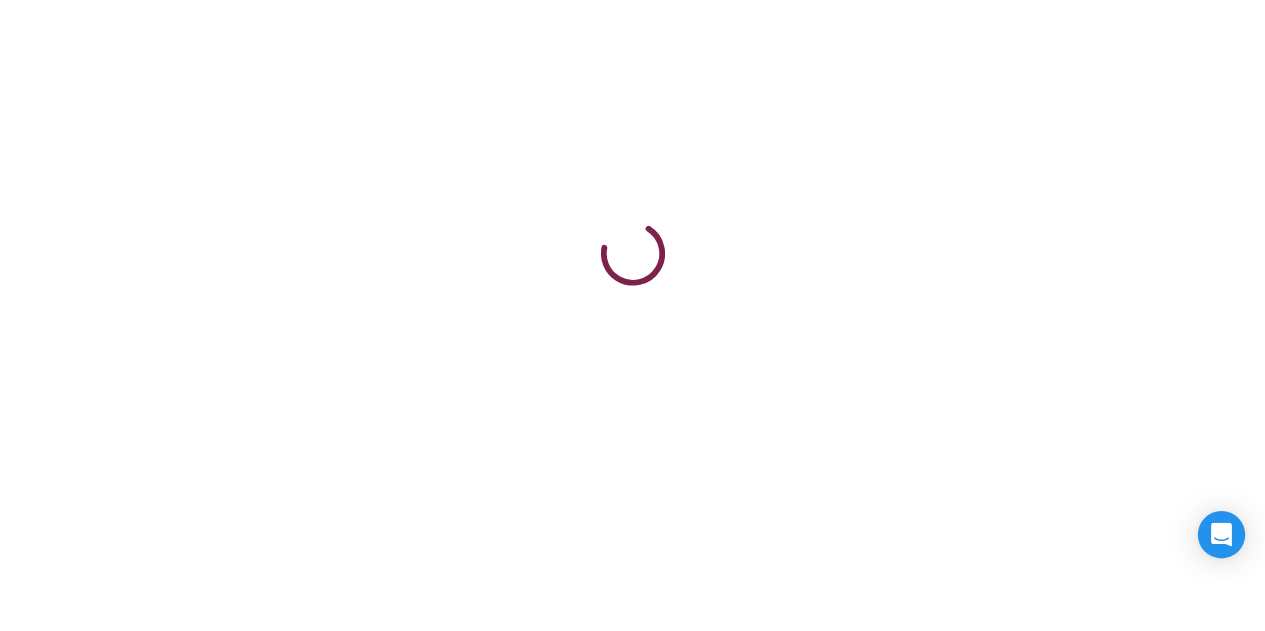 scroll, scrollTop: 0, scrollLeft: 0, axis: both 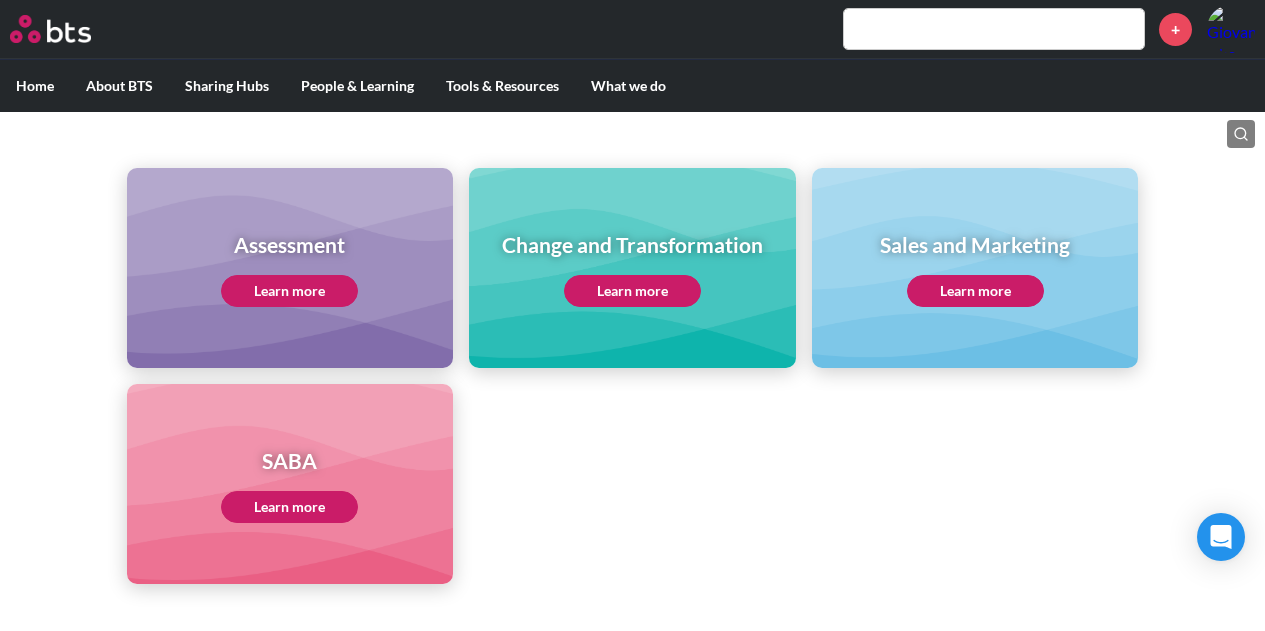 click on "Learn more" at bounding box center [632, 291] 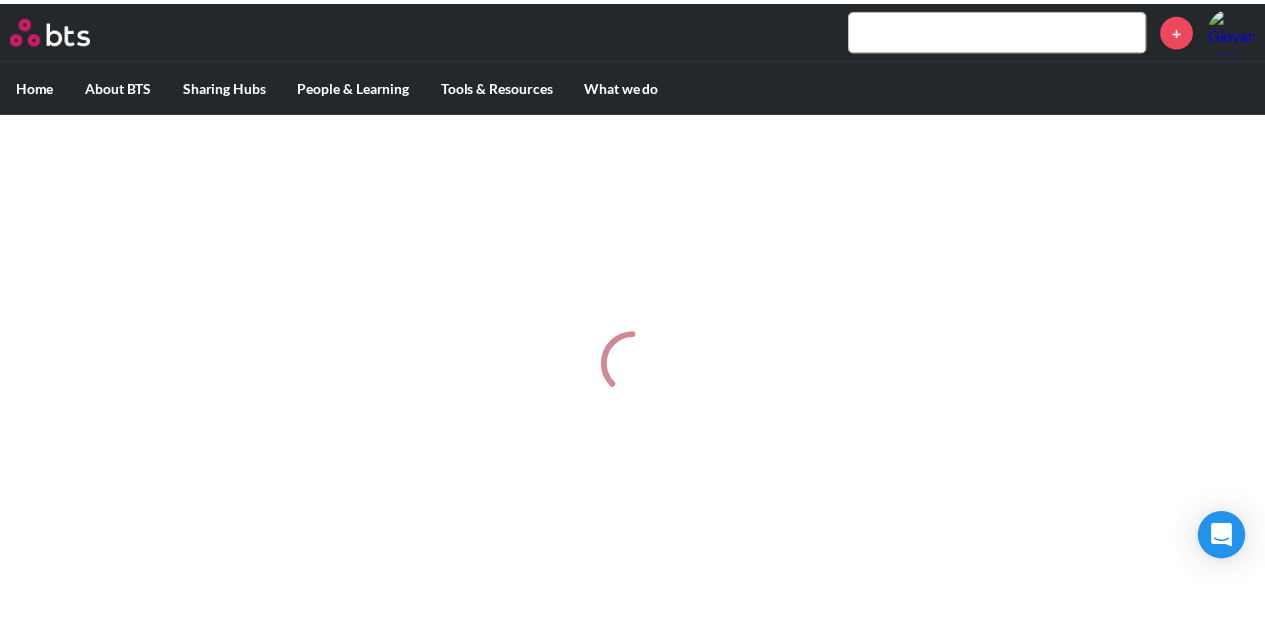 scroll, scrollTop: 0, scrollLeft: 0, axis: both 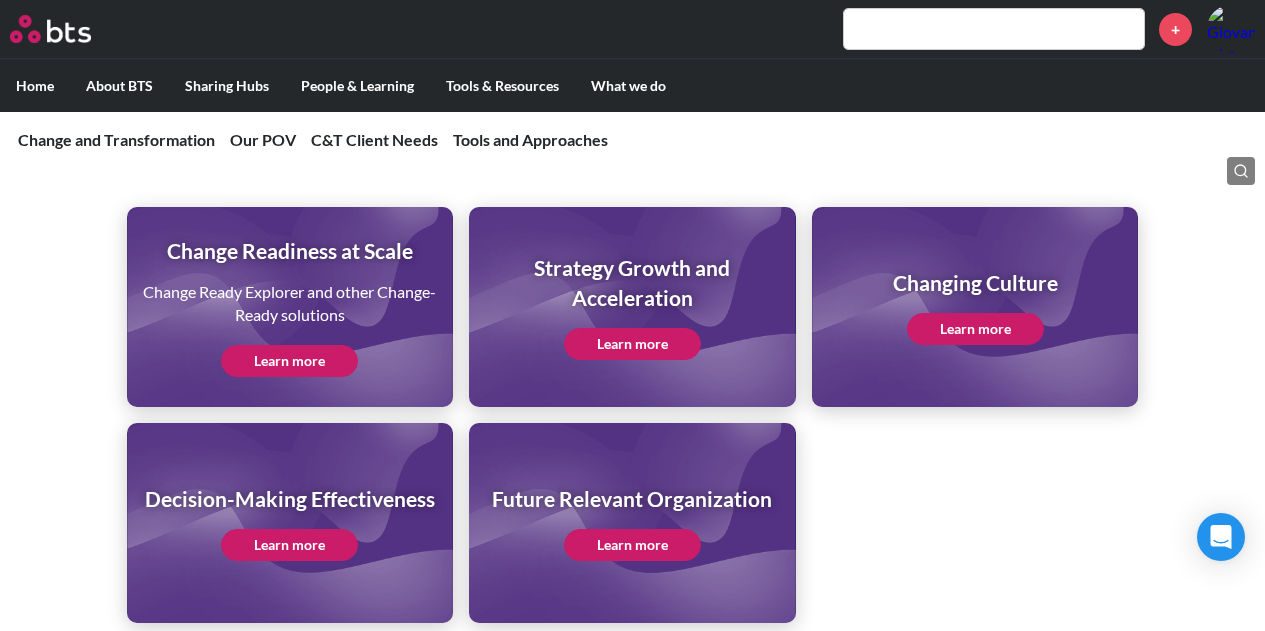 click on "Learn more" at bounding box center [289, 361] 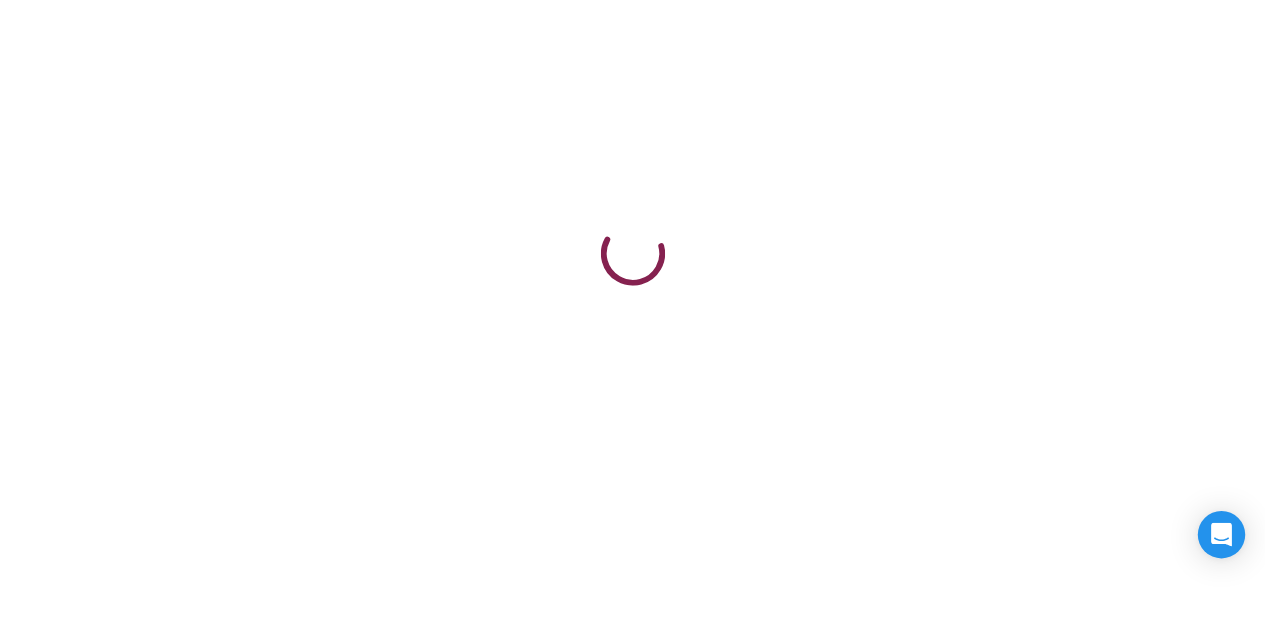 scroll, scrollTop: 0, scrollLeft: 0, axis: both 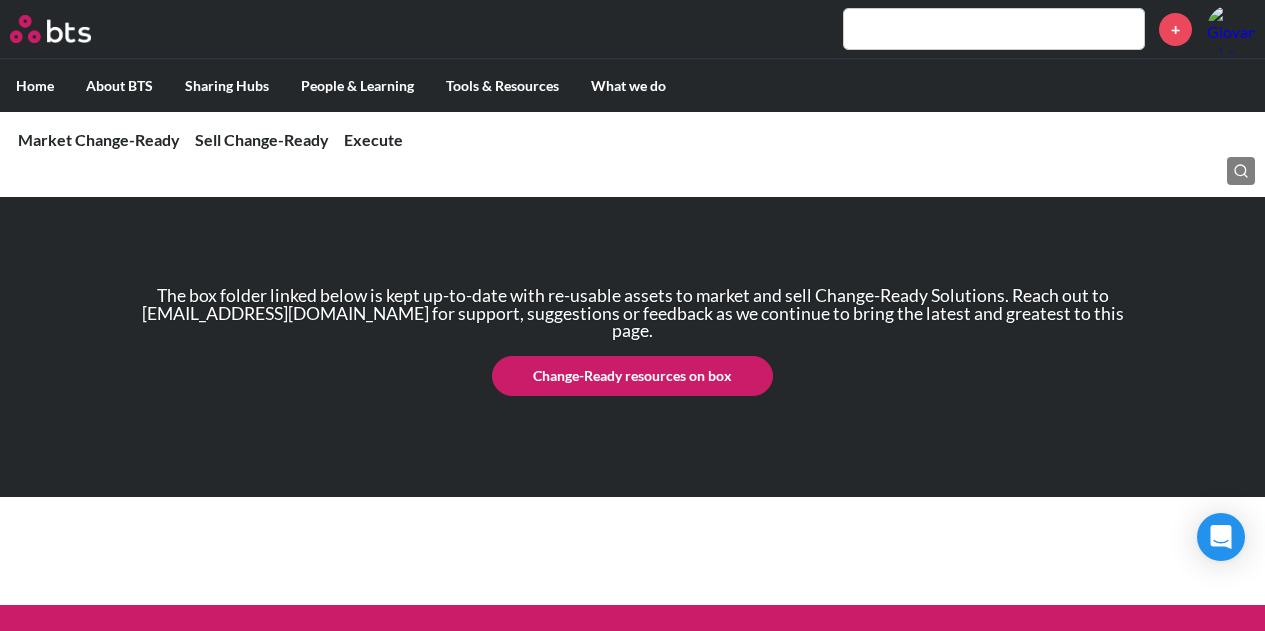 click on "Change-Ready resources on box" 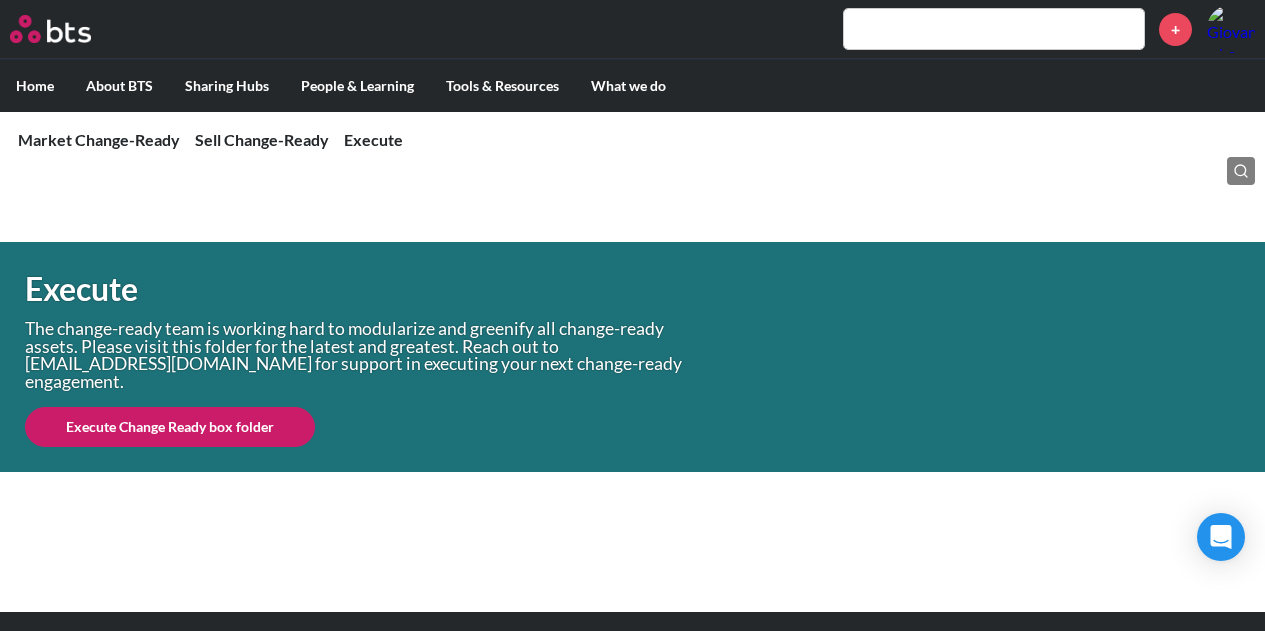 scroll, scrollTop: 1996, scrollLeft: 0, axis: vertical 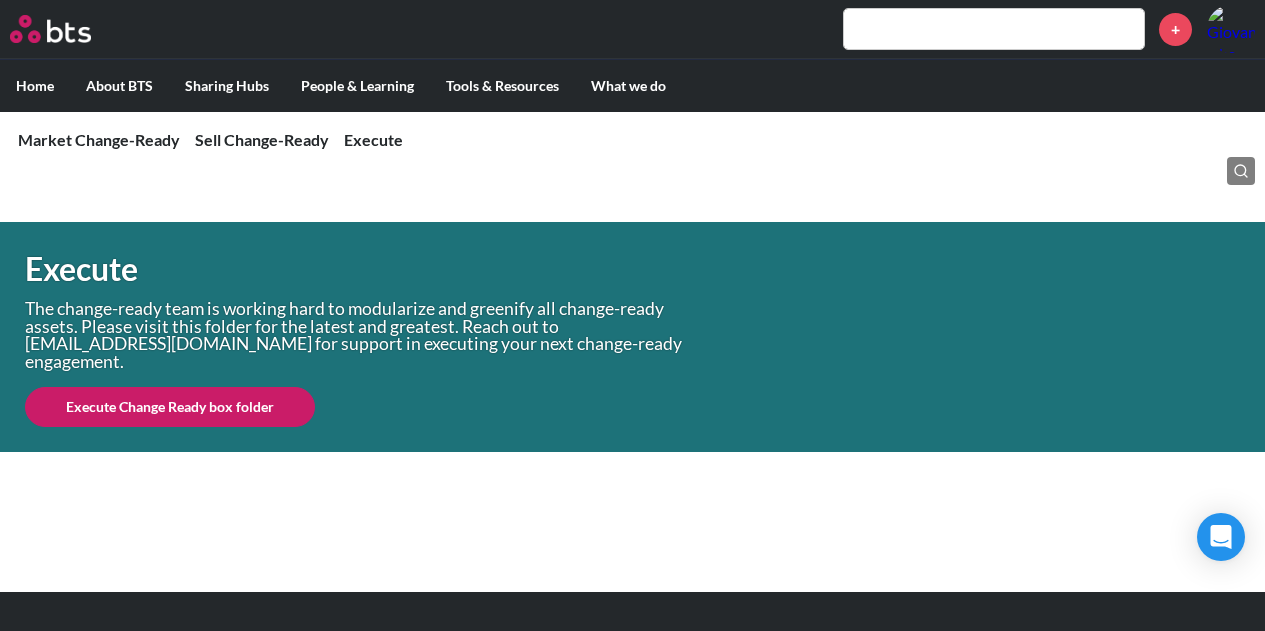 click on "Execute Change Ready box folder" at bounding box center [170, 407] 